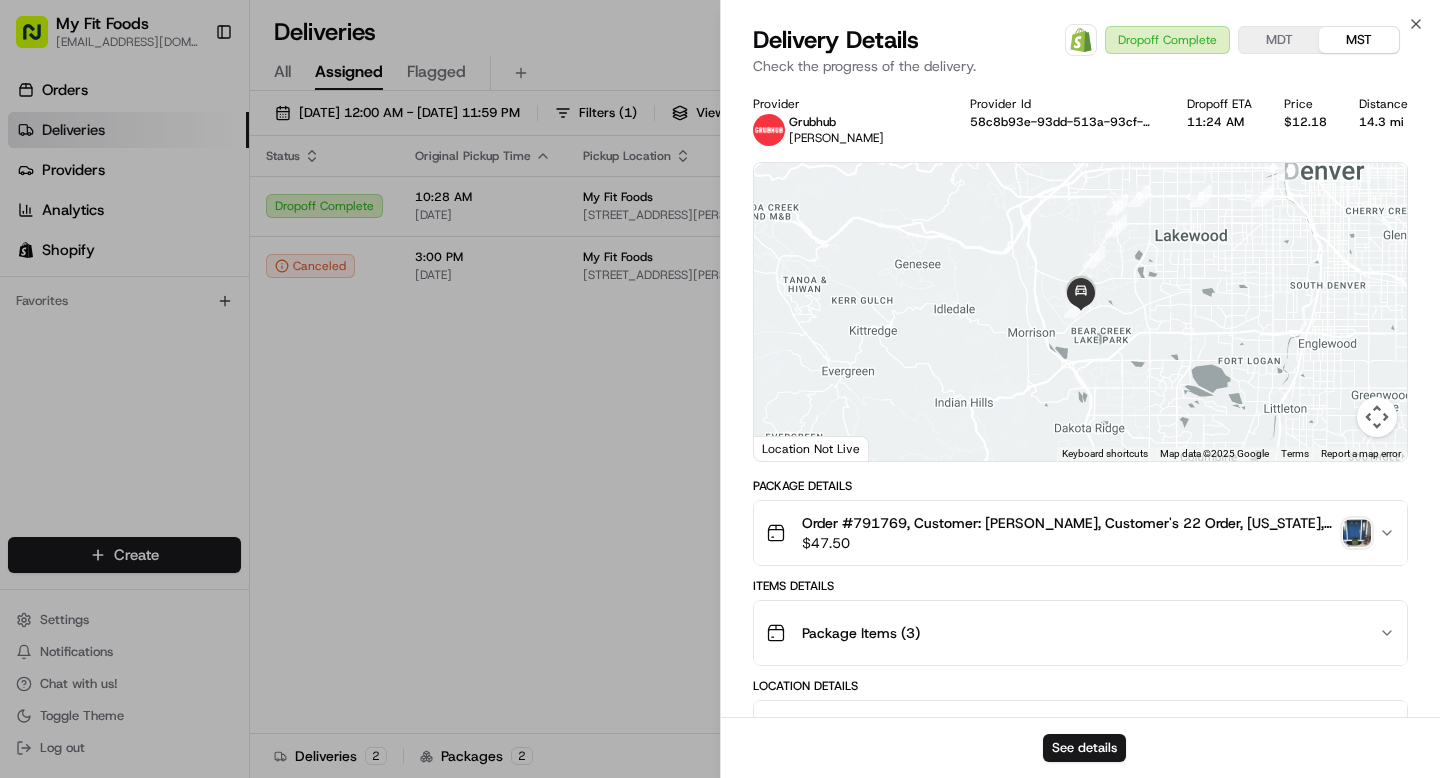 scroll, scrollTop: 0, scrollLeft: 0, axis: both 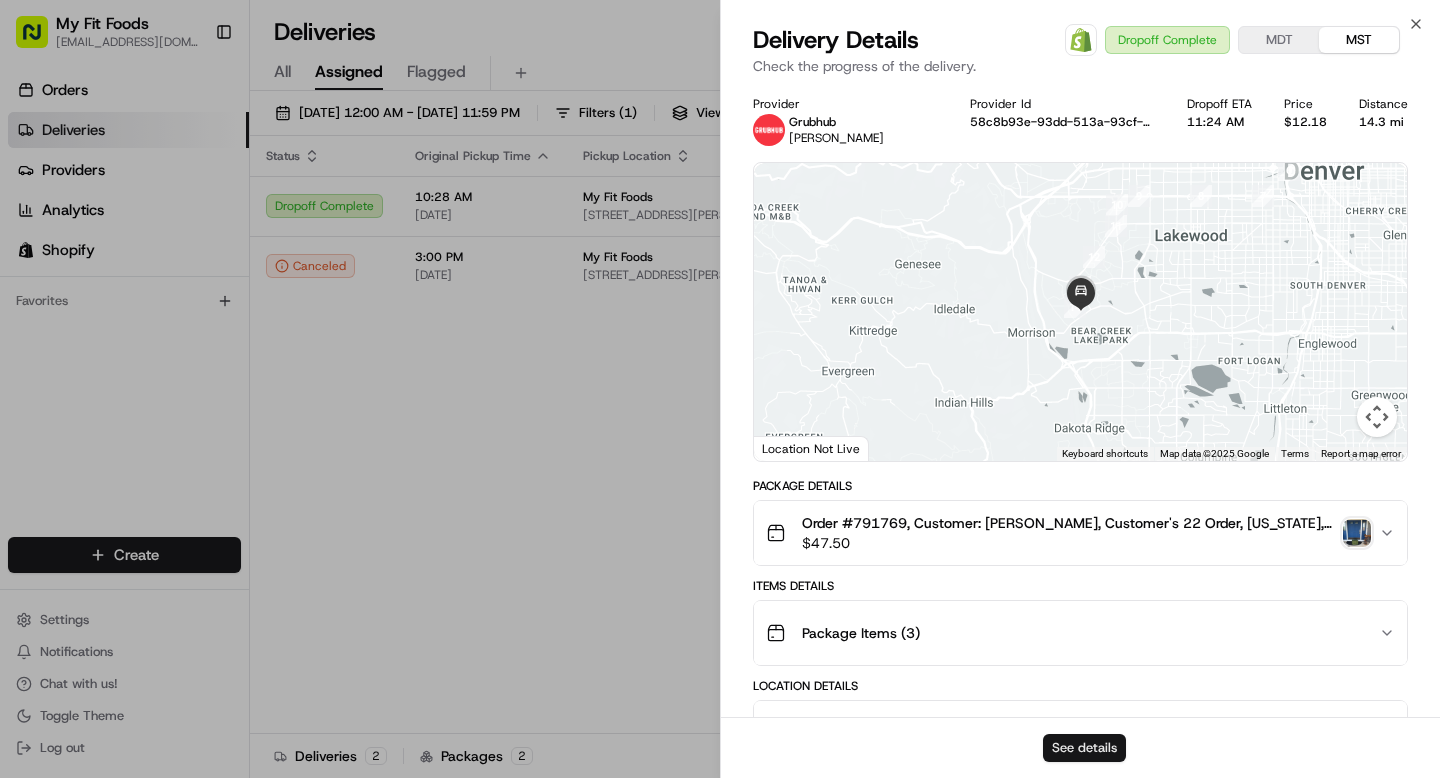 click on "See details" at bounding box center [1084, 748] 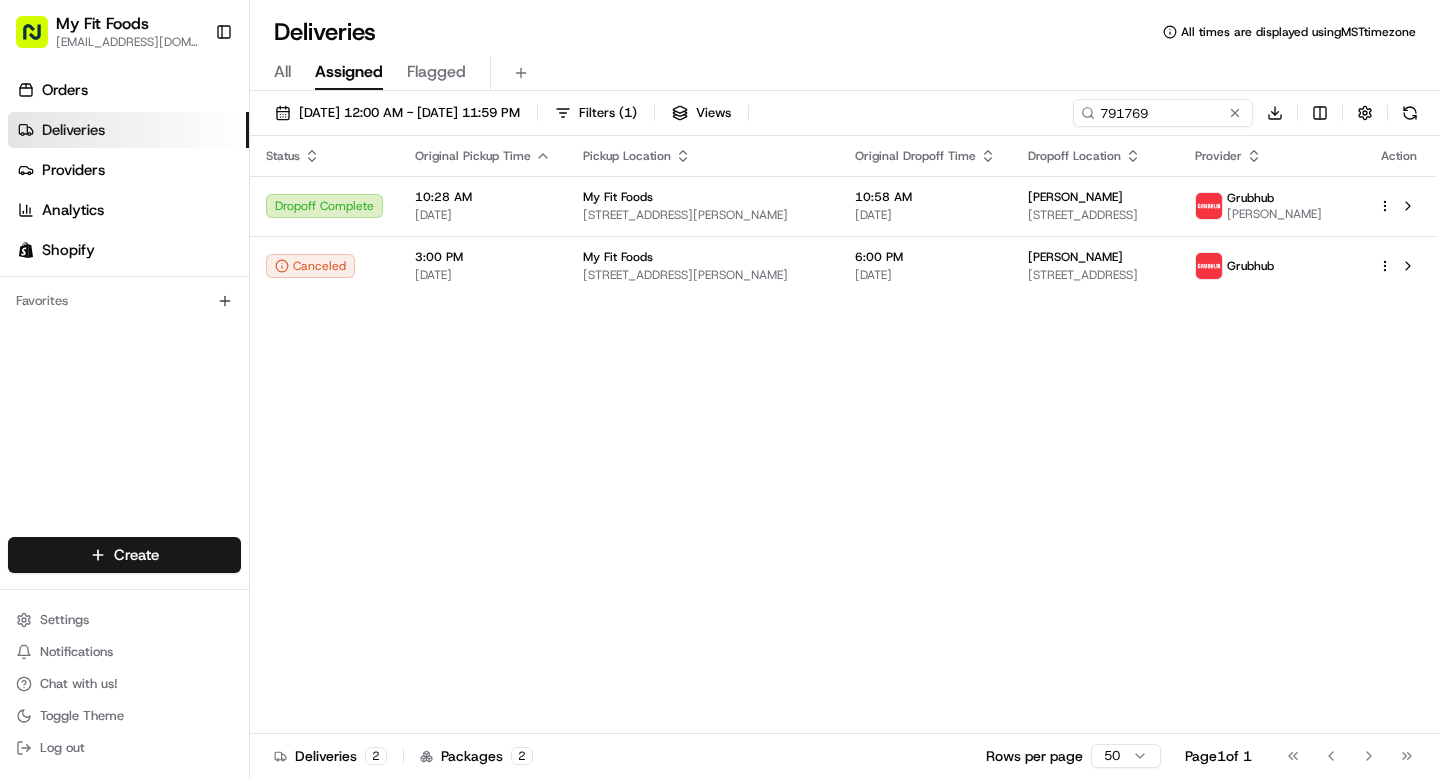 click on "Deliveries" at bounding box center (73, 130) 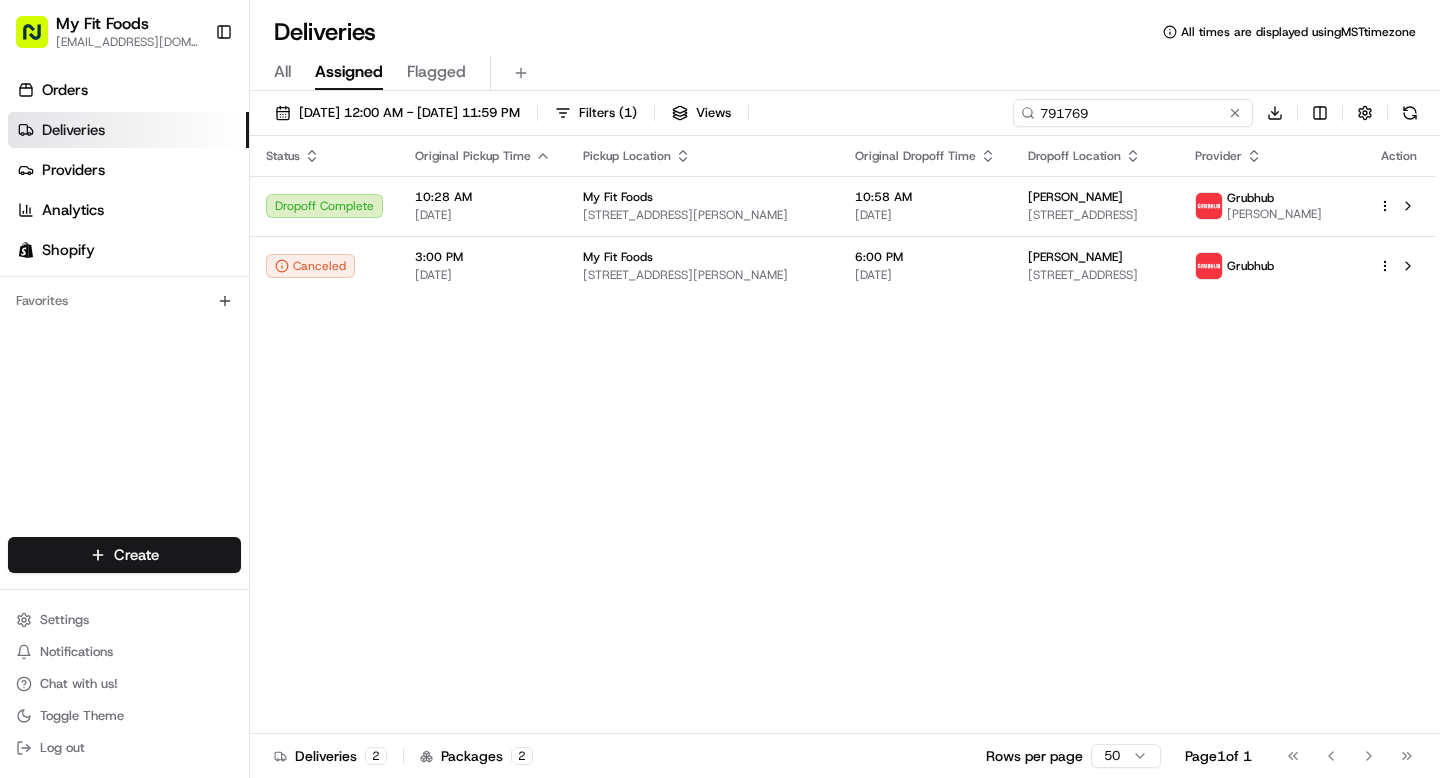 click on "791769" at bounding box center (1133, 113) 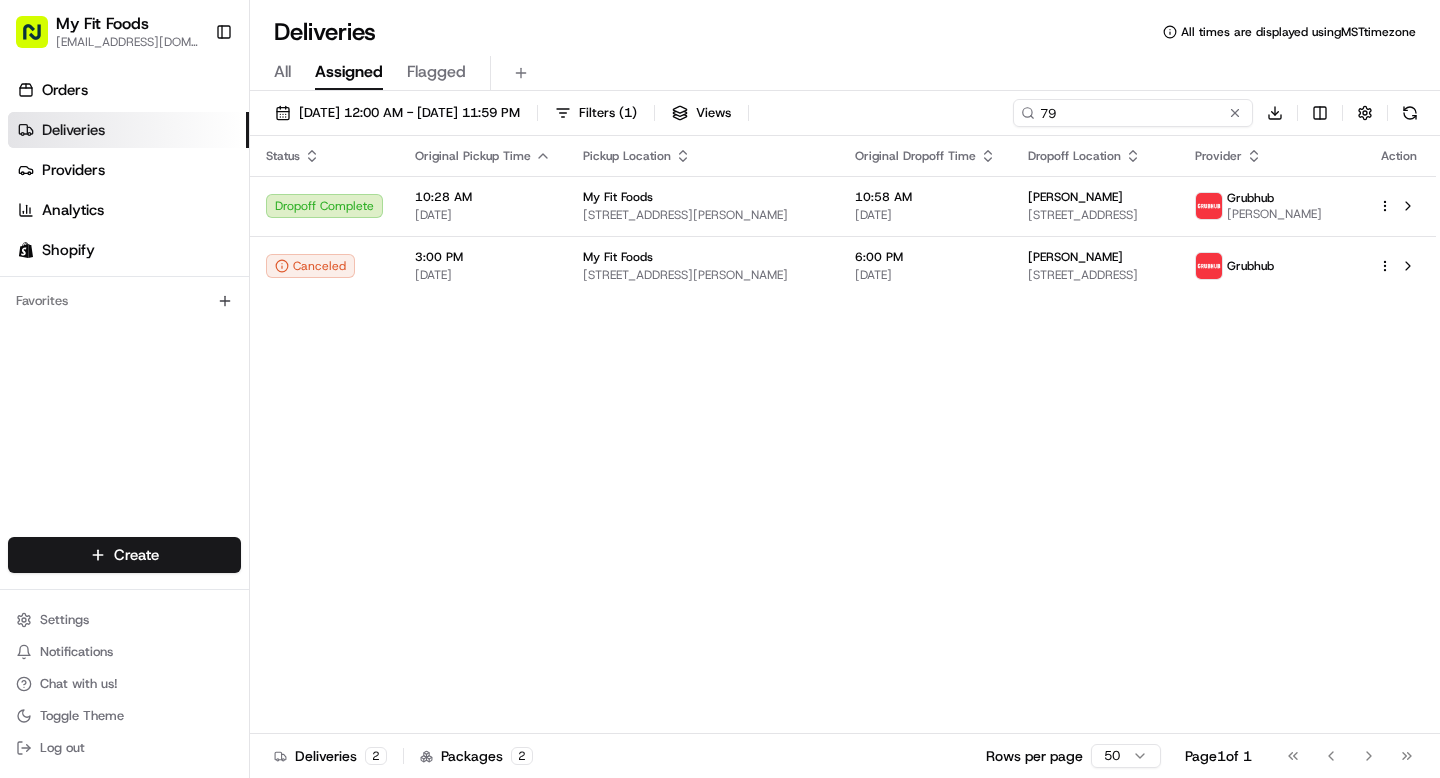 type on "7" 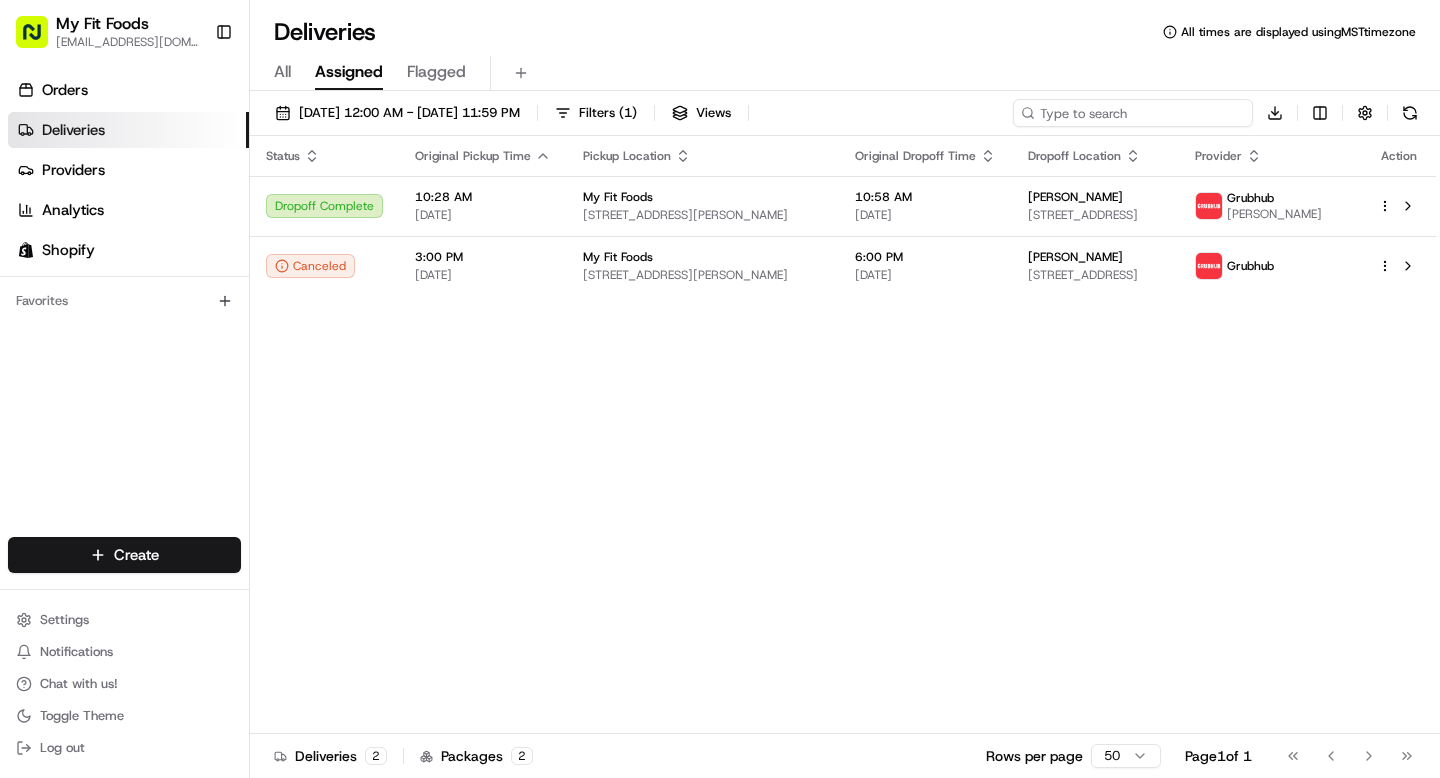 paste on "776895" 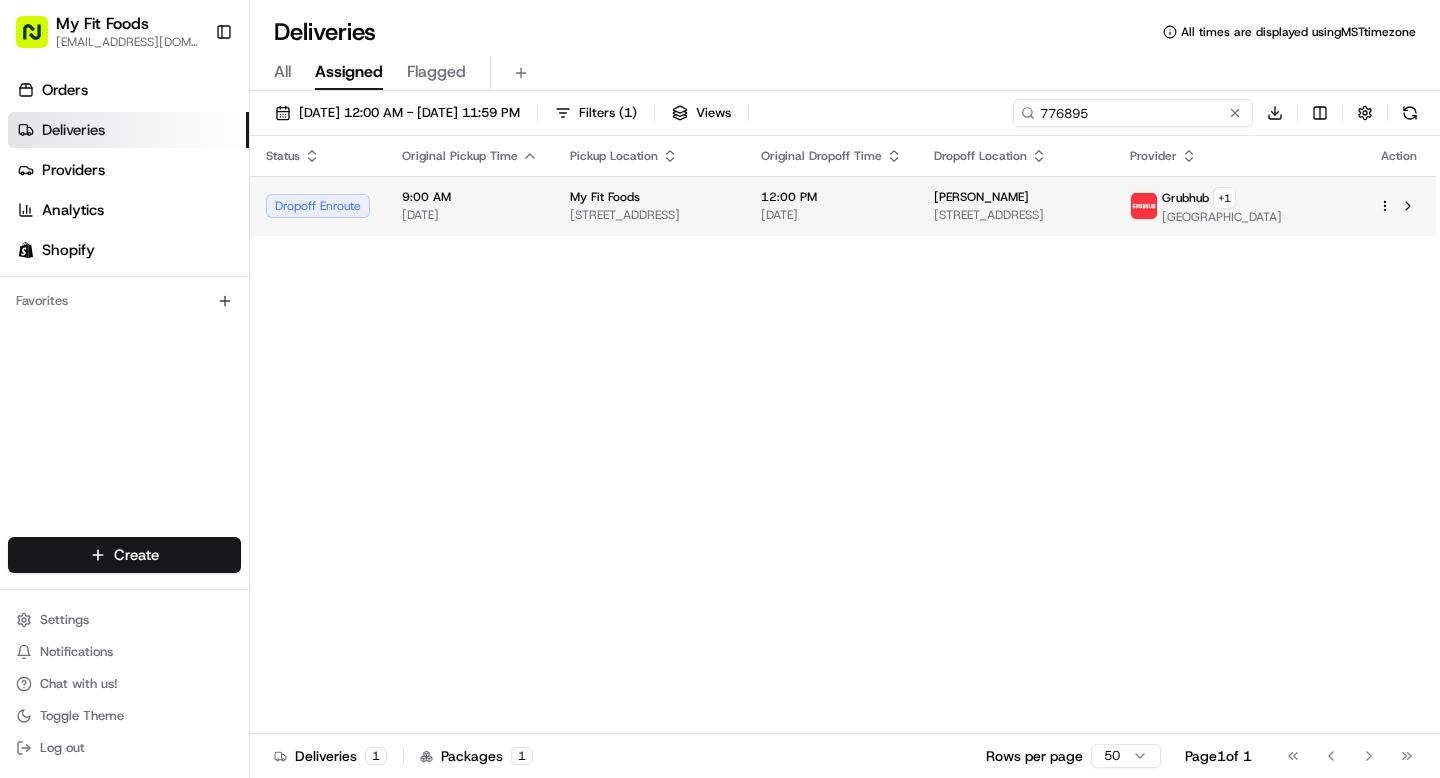 type on "776895" 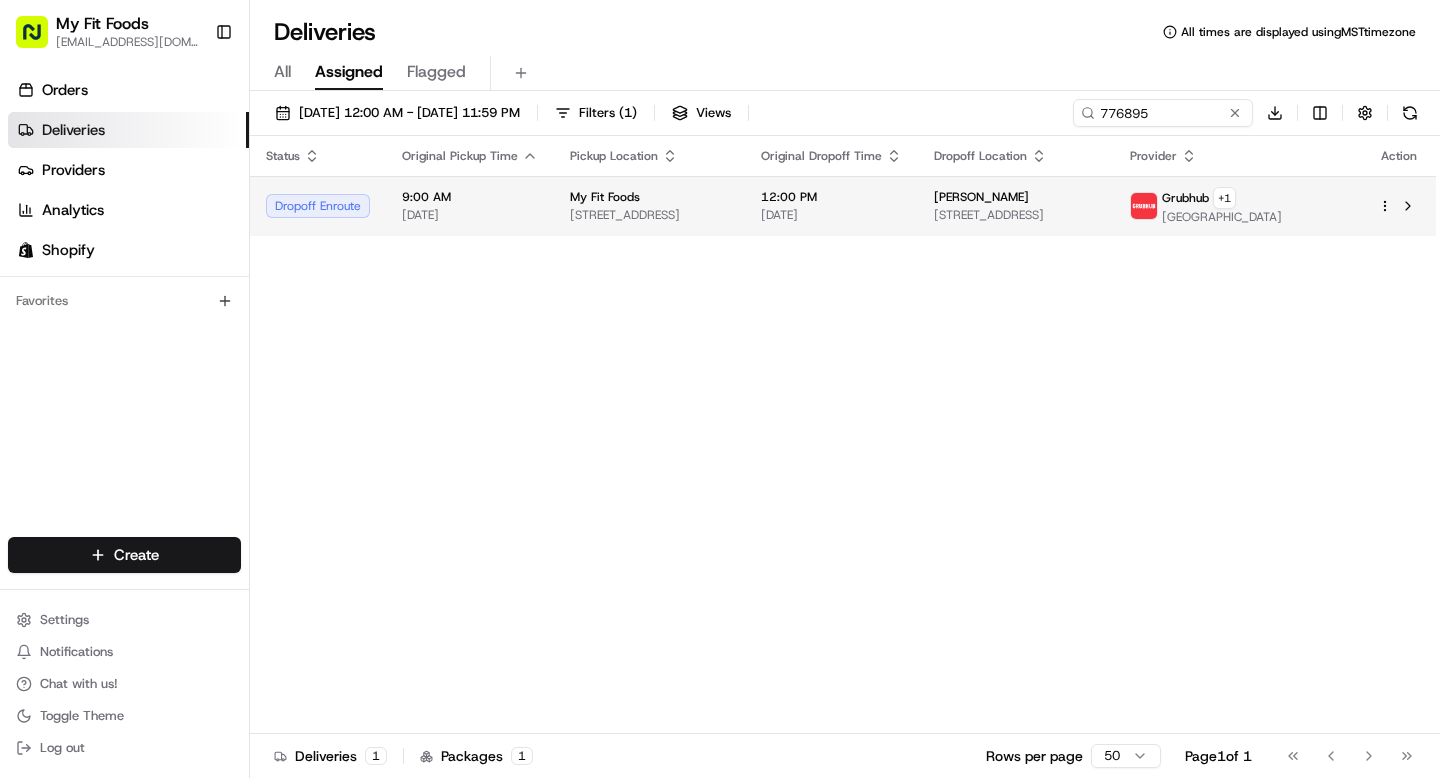 click on "[PERSON_NAME]" at bounding box center (1015, 197) 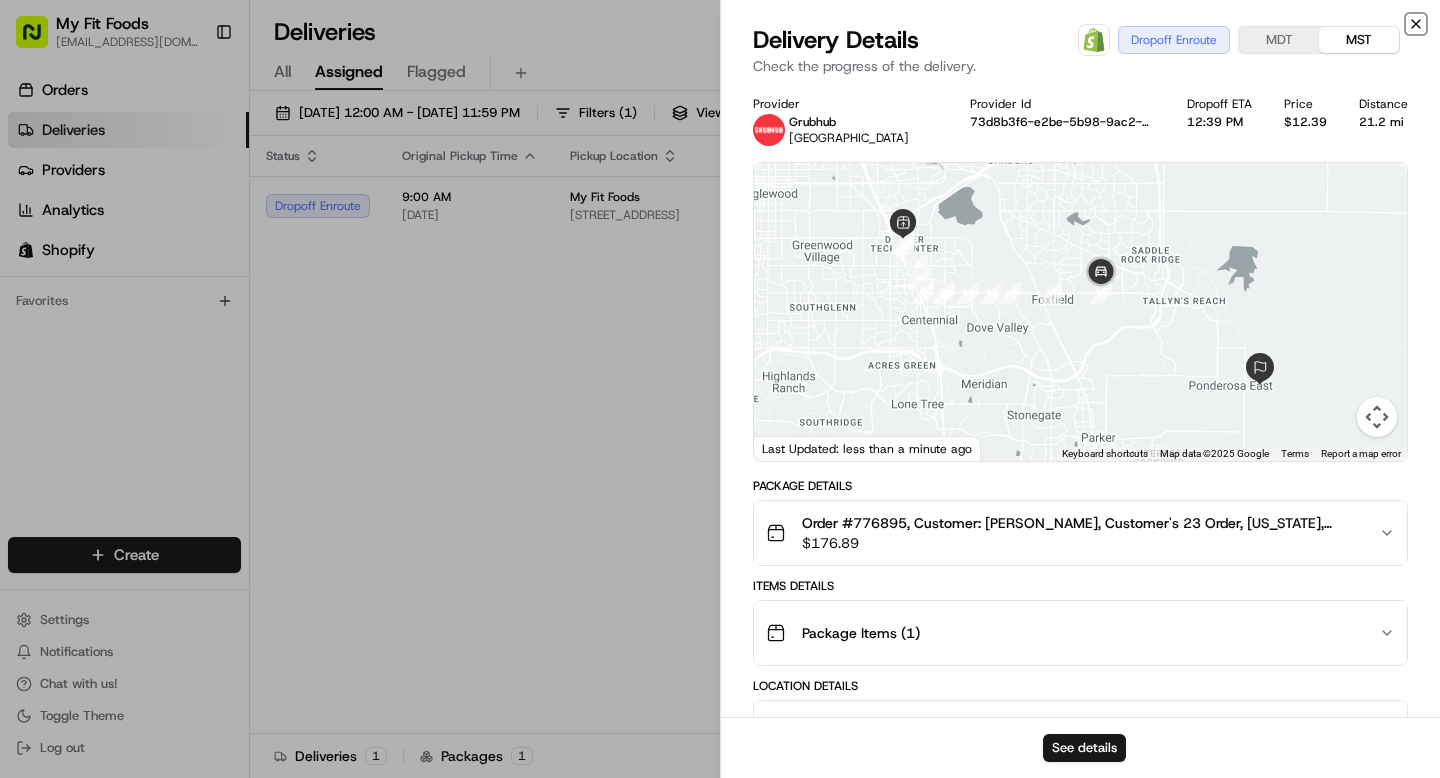 click 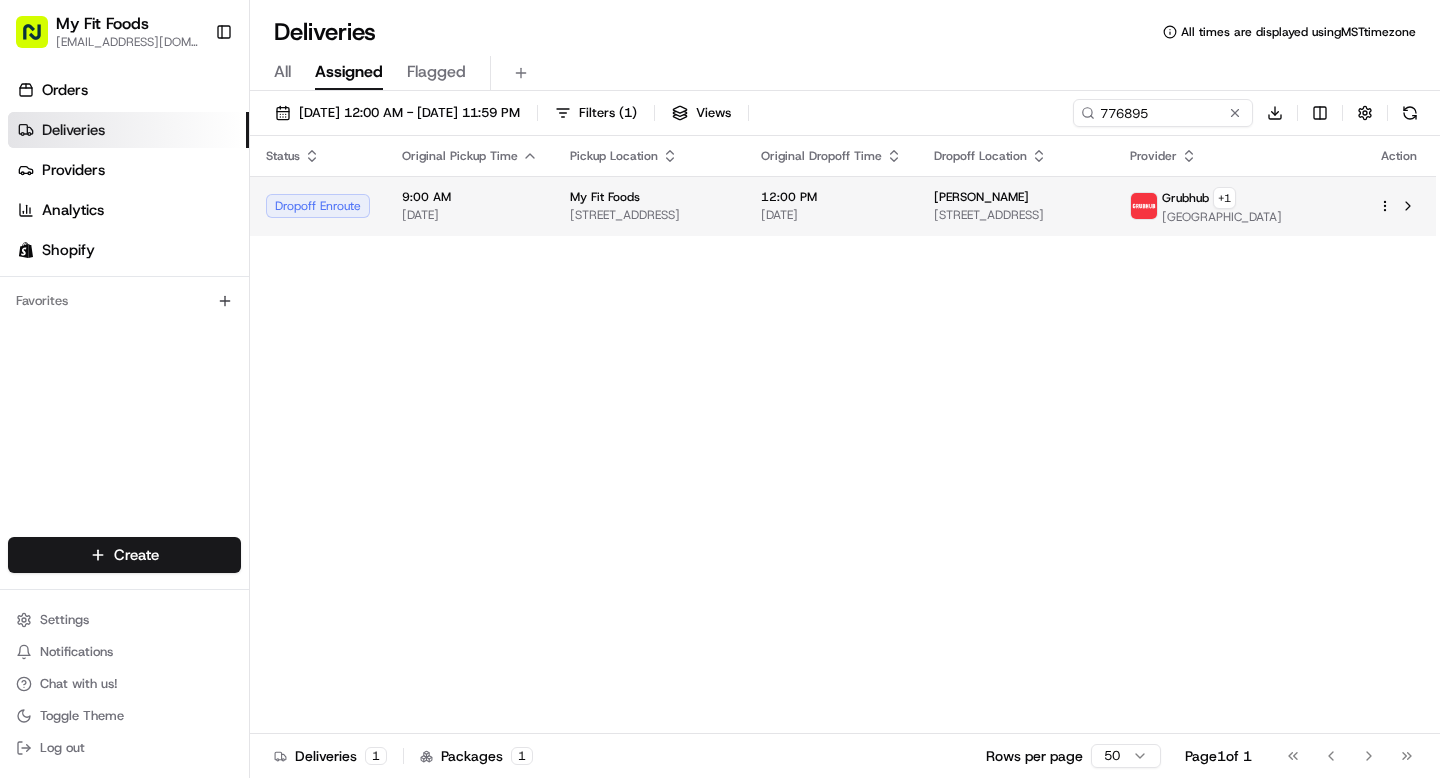click on "My Fit Foods support@myfitfoods.com Toggle Sidebar Orders Deliveries Providers Analytics Shopify Favorites Main Menu Members & Organization Organization Users Roles Preferences Customization Tracking Orchestration Automations Dispatch Strategy Optimization Strategy Locations Pickup Locations Dropoff Locations Shifts Billing Billing Refund Requests Integrations Notification Triggers Webhooks API Keys Request Logs Create Settings Notifications Chat with us! Toggle Theme Log out Deliveries All times are displayed using  MST  timezone All Assigned Flagged 07/15/2025 12:00 AM - 07/15/2025 11:59 PM Filters ( 1 ) Views 776895 Download Status Original Pickup Time Pickup Location Original Dropoff Time Dropoff Location Provider Action Dropoff Enroute 9:00 AM 07/15/2025 My Fit Foods 8000 E Belleview Ave d 60, Greenwood Village, CO 80111, USA 12:00 PM 07/15/2025 carolyn kenney 630 N Pines Trail, Parker, CO 80138, USA Grubhub + 1 Devon Deliveries 1 Packages 1 Rows per page 50 Page  1  of   1" at bounding box center [720, 389] 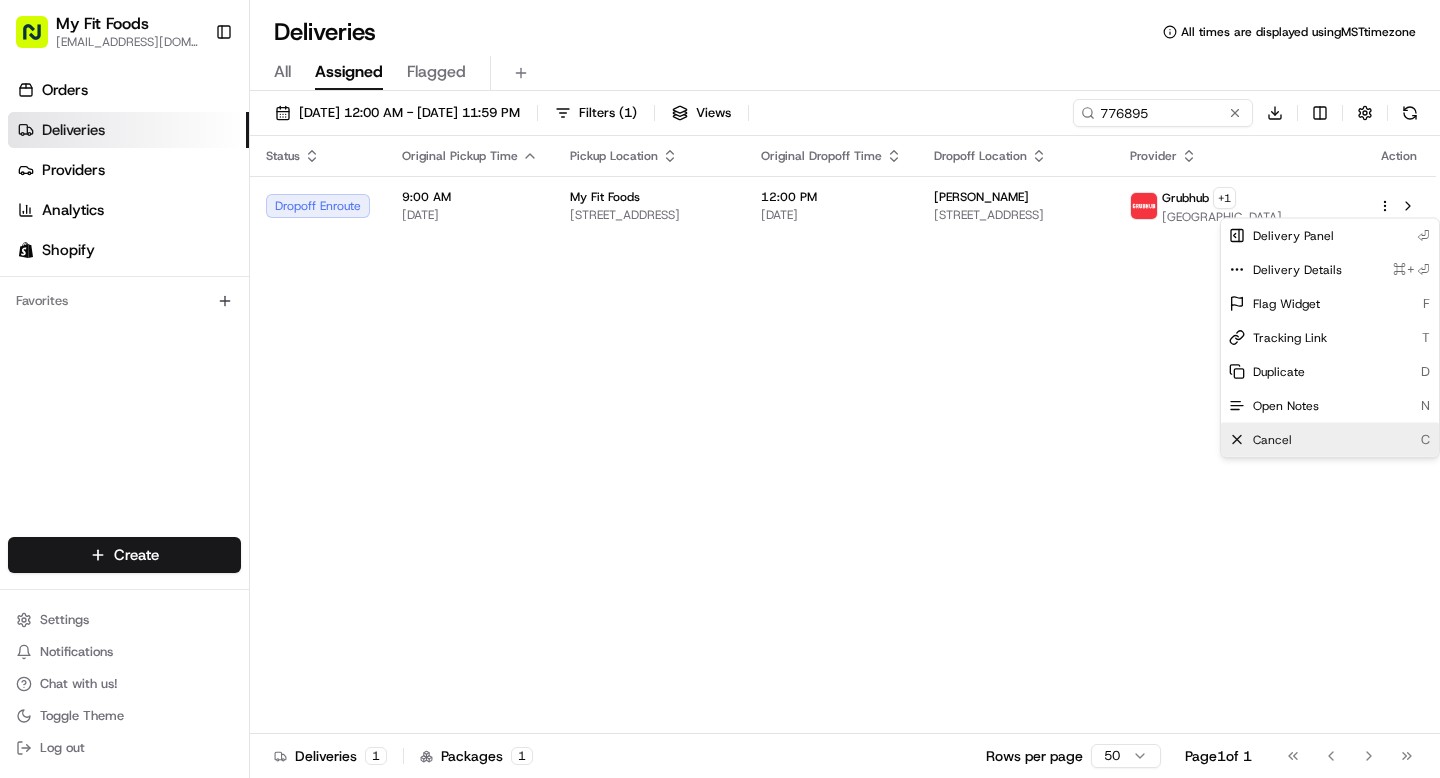 click on "Cancel" at bounding box center (1272, 440) 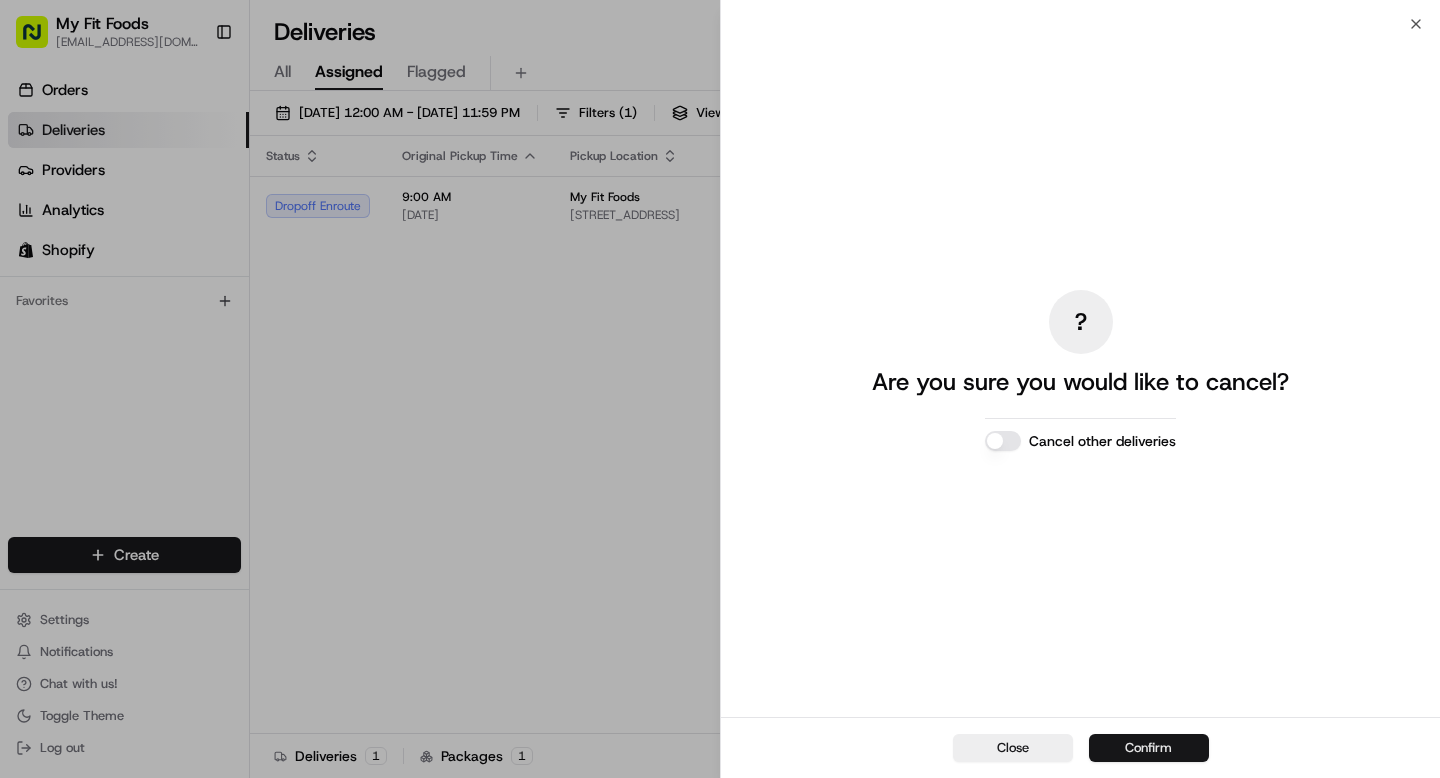 click on "Confirm" at bounding box center [1149, 748] 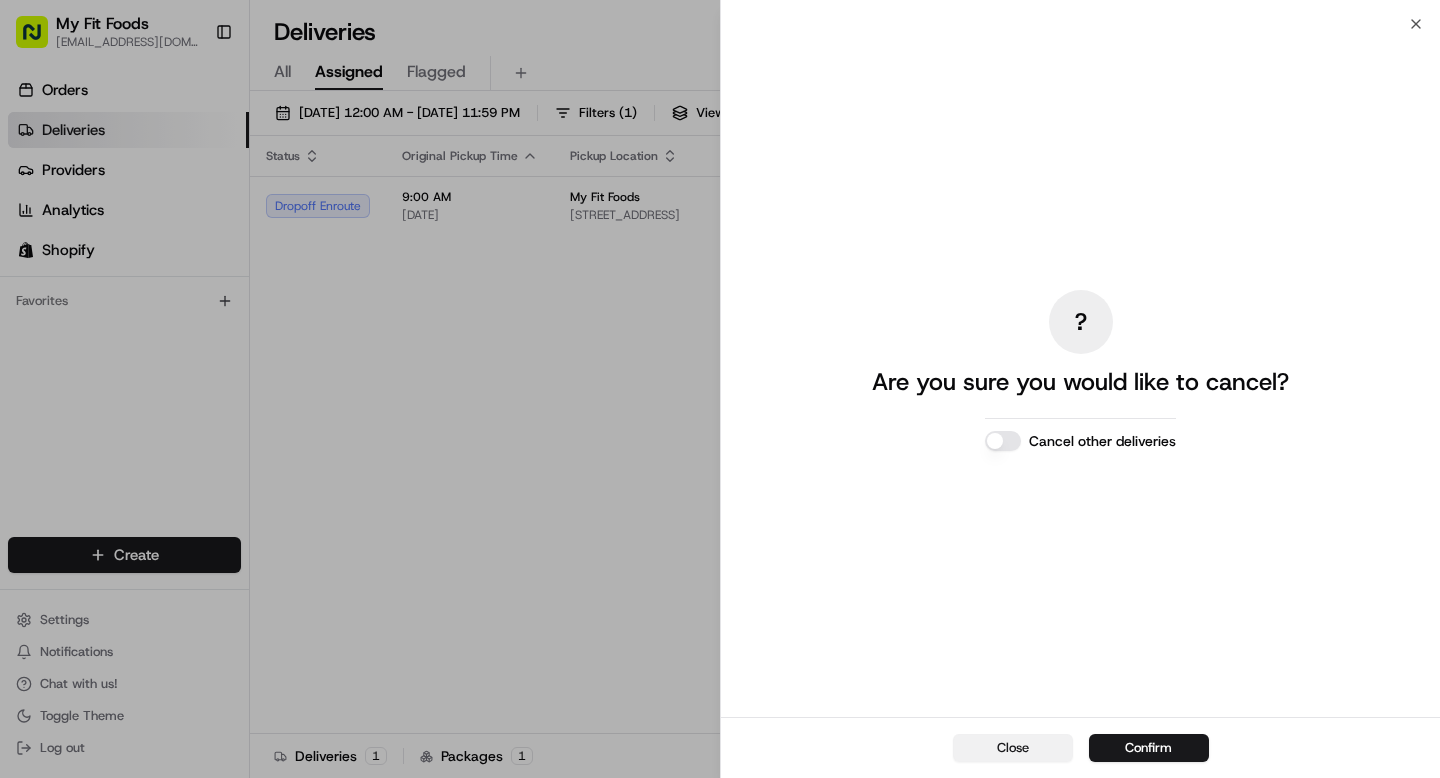 click on "Close" at bounding box center (1013, 748) 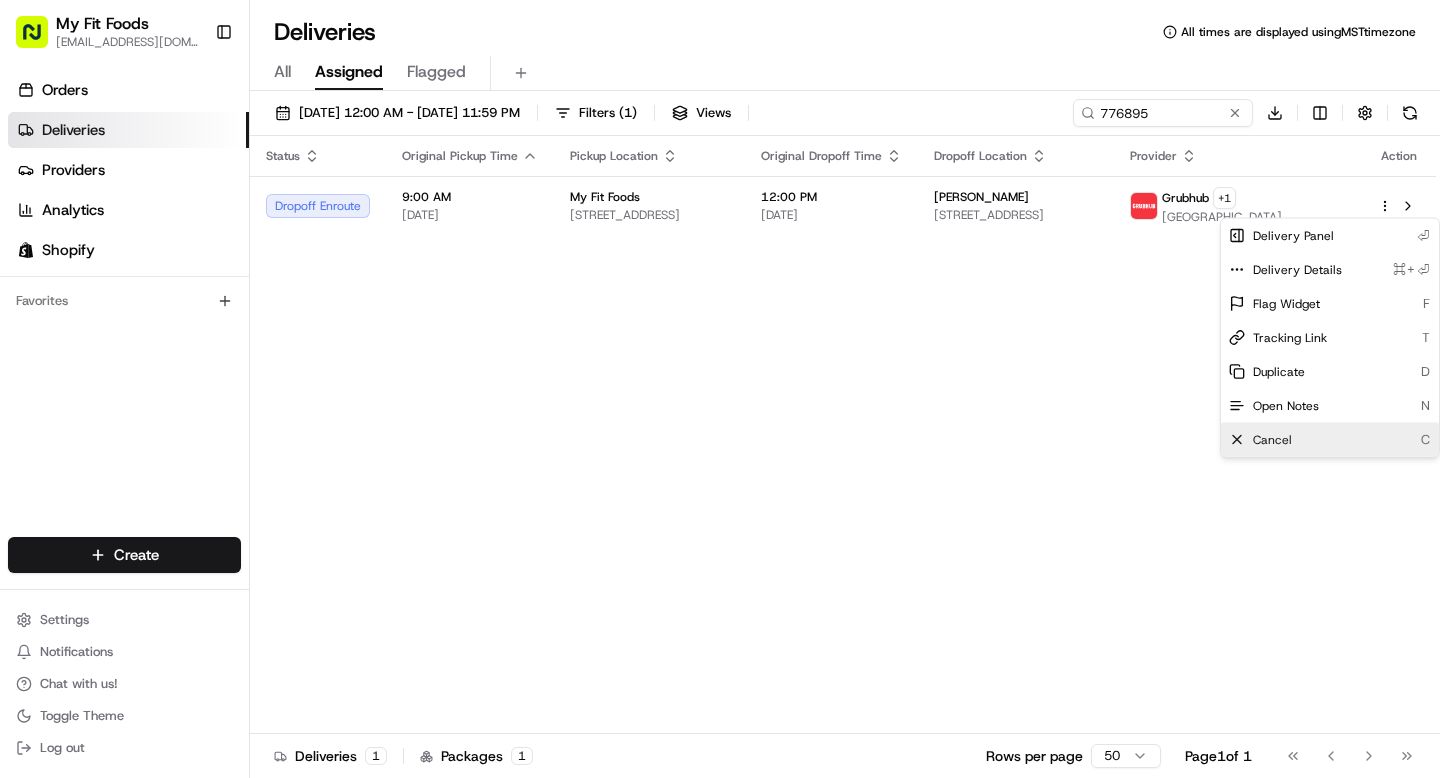 click on "Cancel" at bounding box center [1272, 440] 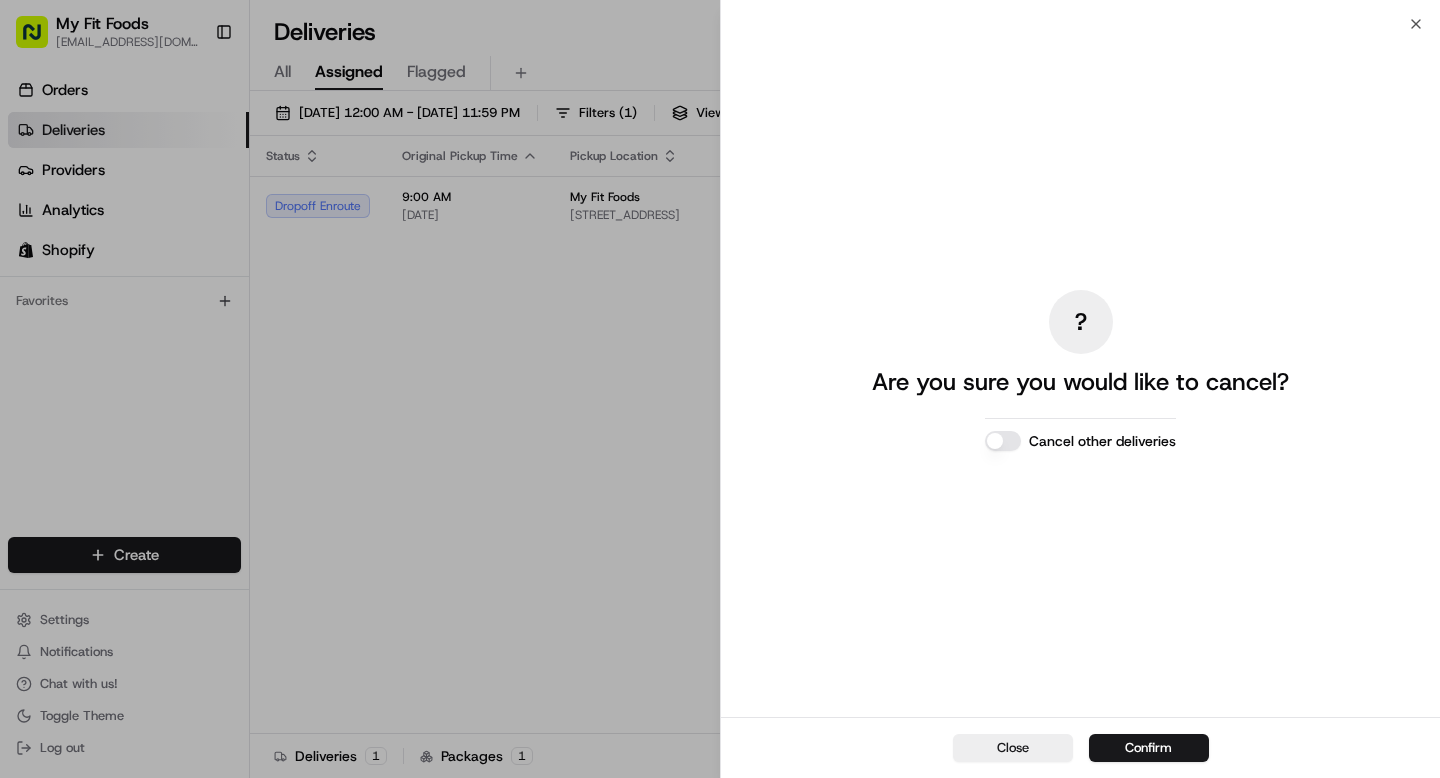 click on "Cancel other deliveries" at bounding box center [1003, 441] 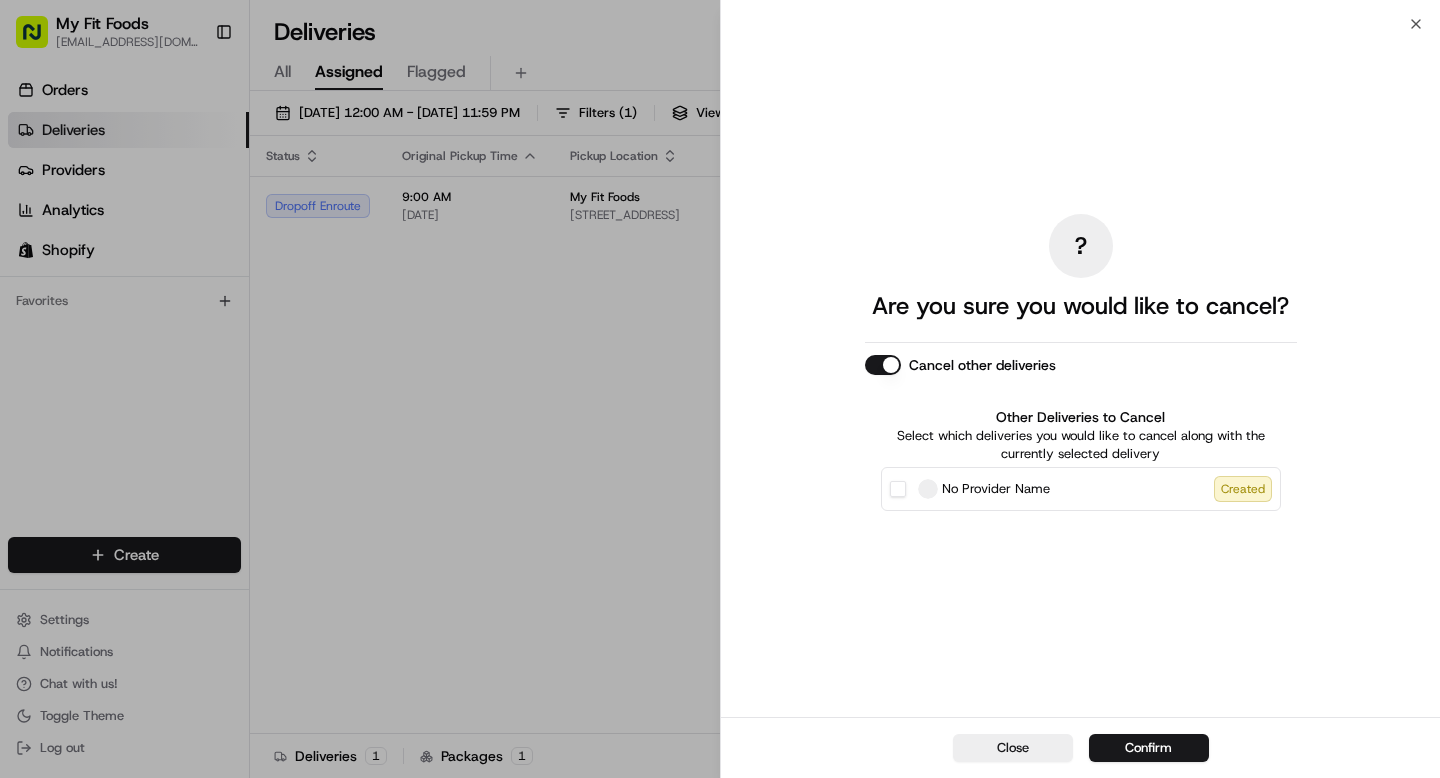 click on "Cancel other deliveries" at bounding box center (883, 365) 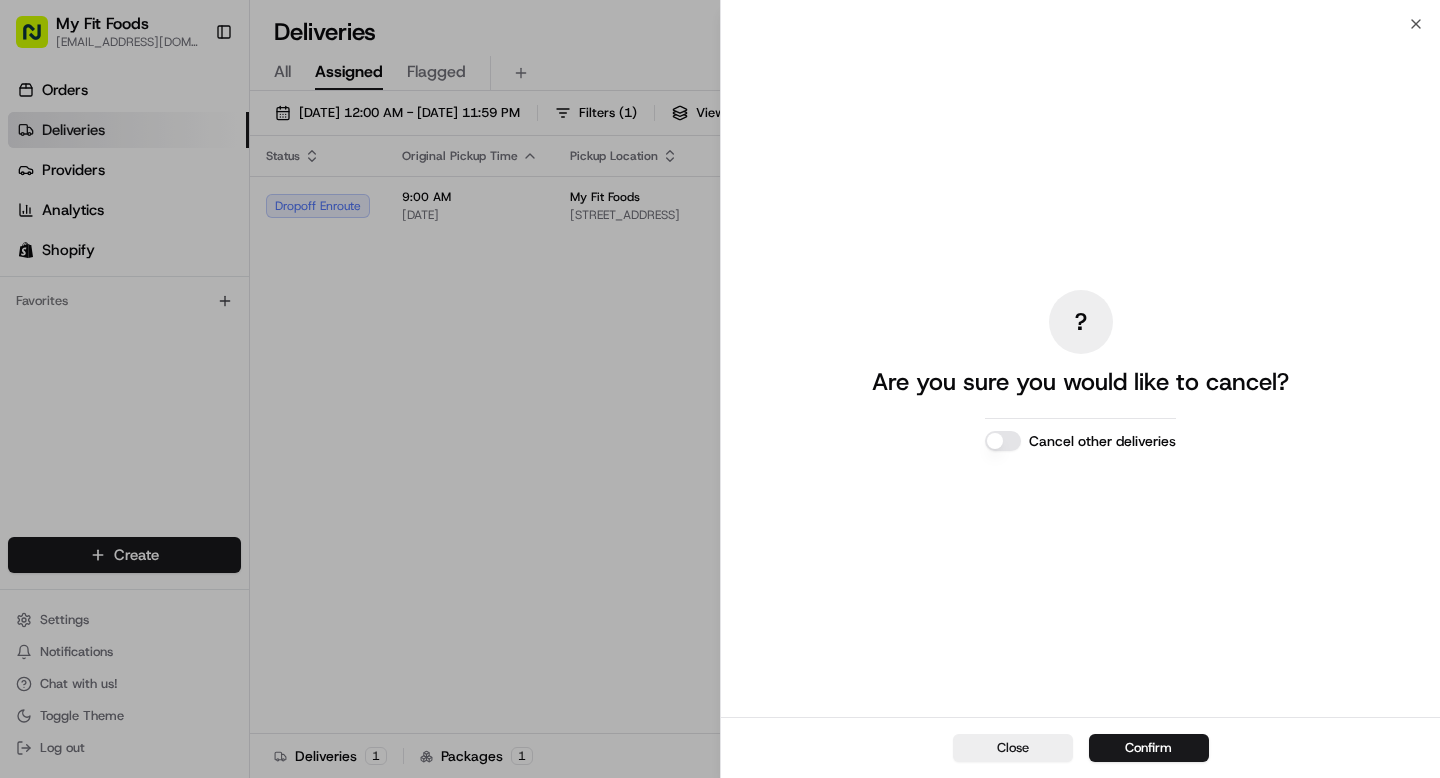 click on "? Are you sure you would like to cancel? Cancel other deliveries" at bounding box center [1080, 370] 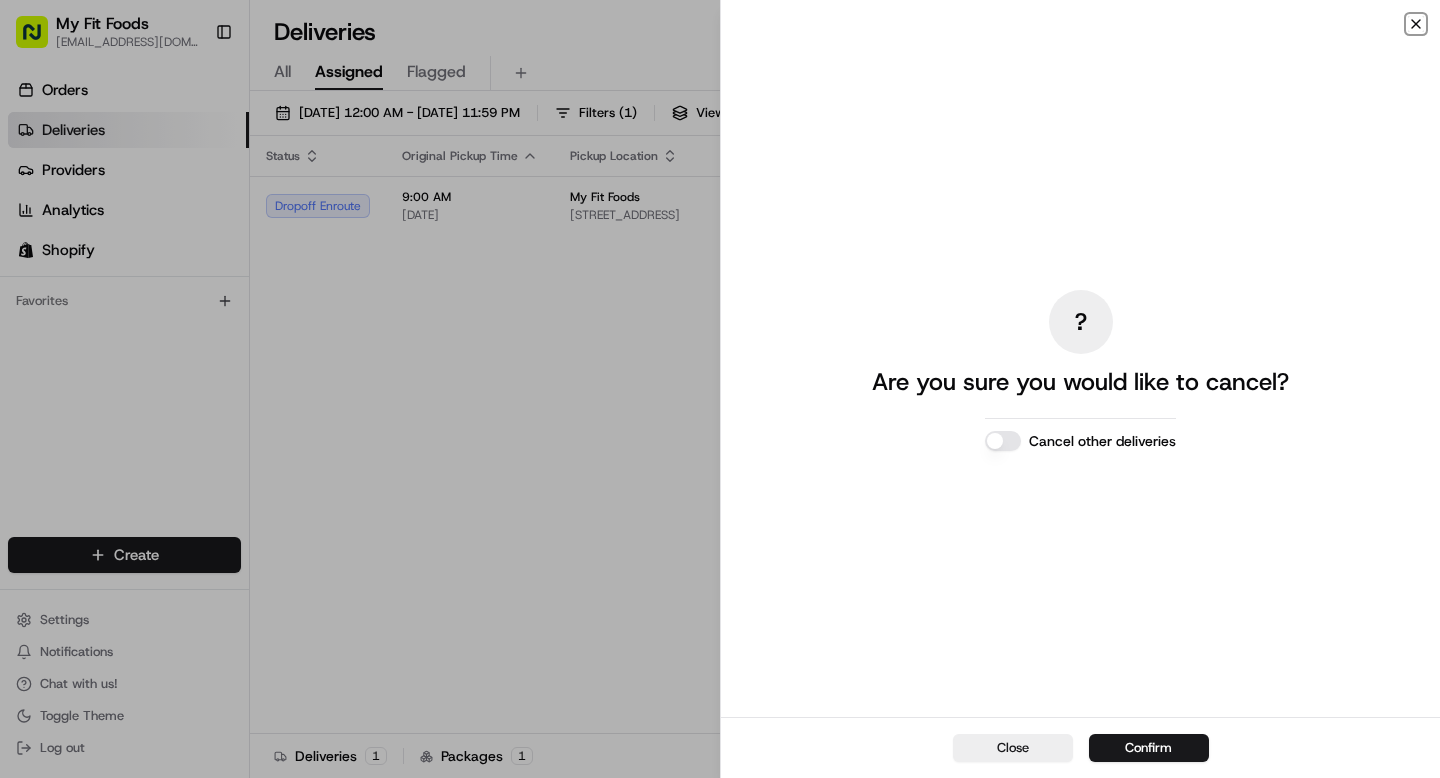 click 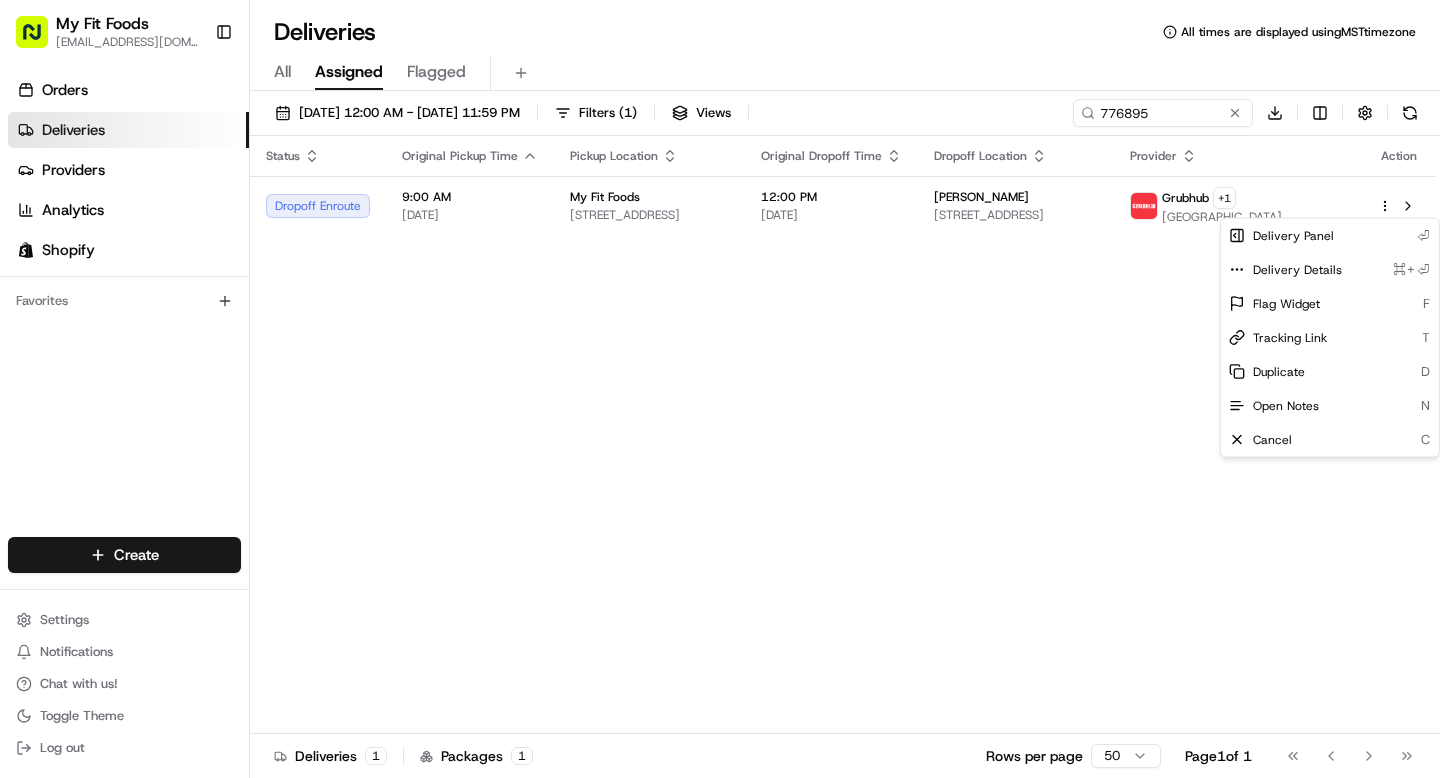 click on "Status Original Pickup Time Pickup Location Original Dropoff Time Dropoff Location Provider Action Dropoff Enroute 9:00 AM 07/15/2025 My Fit Foods 8000 E Belleview Ave d 60, Greenwood Village, CO 80111, USA 12:00 PM 07/15/2025 carolyn kenney 630 N Pines Trail, Parker, CO 80138, USA Grubhub + 1 Devon" at bounding box center (843, 435) 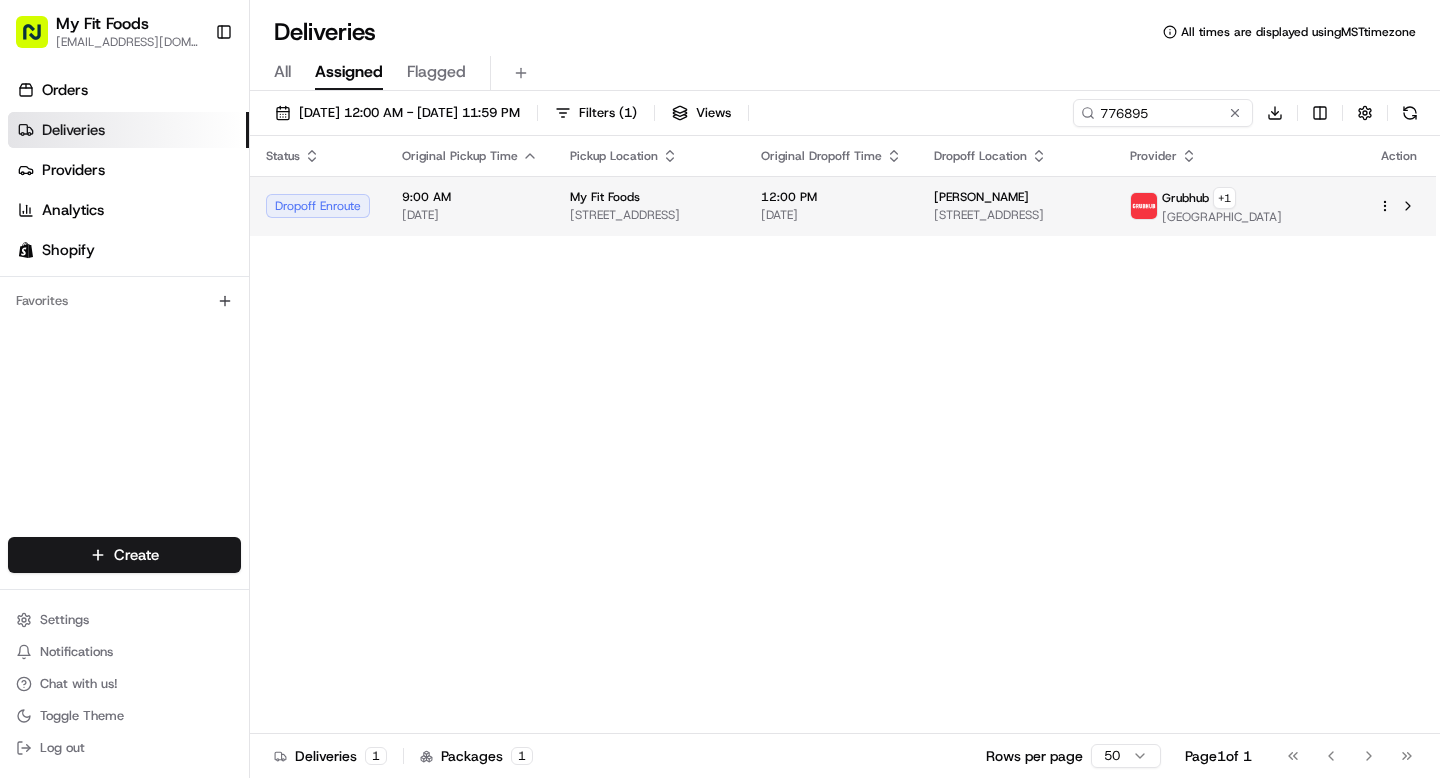 click on "My Fit Foods support@myfitfoods.com Toggle Sidebar Orders Deliveries Providers Analytics Shopify Favorites Main Menu Members & Organization Organization Users Roles Preferences Customization Tracking Orchestration Automations Dispatch Strategy Optimization Strategy Locations Pickup Locations Dropoff Locations Shifts Billing Billing Refund Requests Integrations Notification Triggers Webhooks API Keys Request Logs Create Settings Notifications Chat with us! Toggle Theme Log out Deliveries All times are displayed using  MST  timezone All Assigned Flagged 07/15/2025 12:00 AM - 07/15/2025 11:59 PM Filters ( 1 ) Views 776895 Download Status Original Pickup Time Pickup Location Original Dropoff Time Dropoff Location Provider Action Dropoff Enroute 9:00 AM 07/15/2025 My Fit Foods 8000 E Belleview Ave d 60, Greenwood Village, CO 80111, USA 12:00 PM 07/15/2025 carolyn kenney 630 N Pines Trail, Parker, CO 80138, USA Grubhub + 1 Devon Deliveries 1 Packages 1 Rows per page 50 Page  1  of   1" at bounding box center [720, 389] 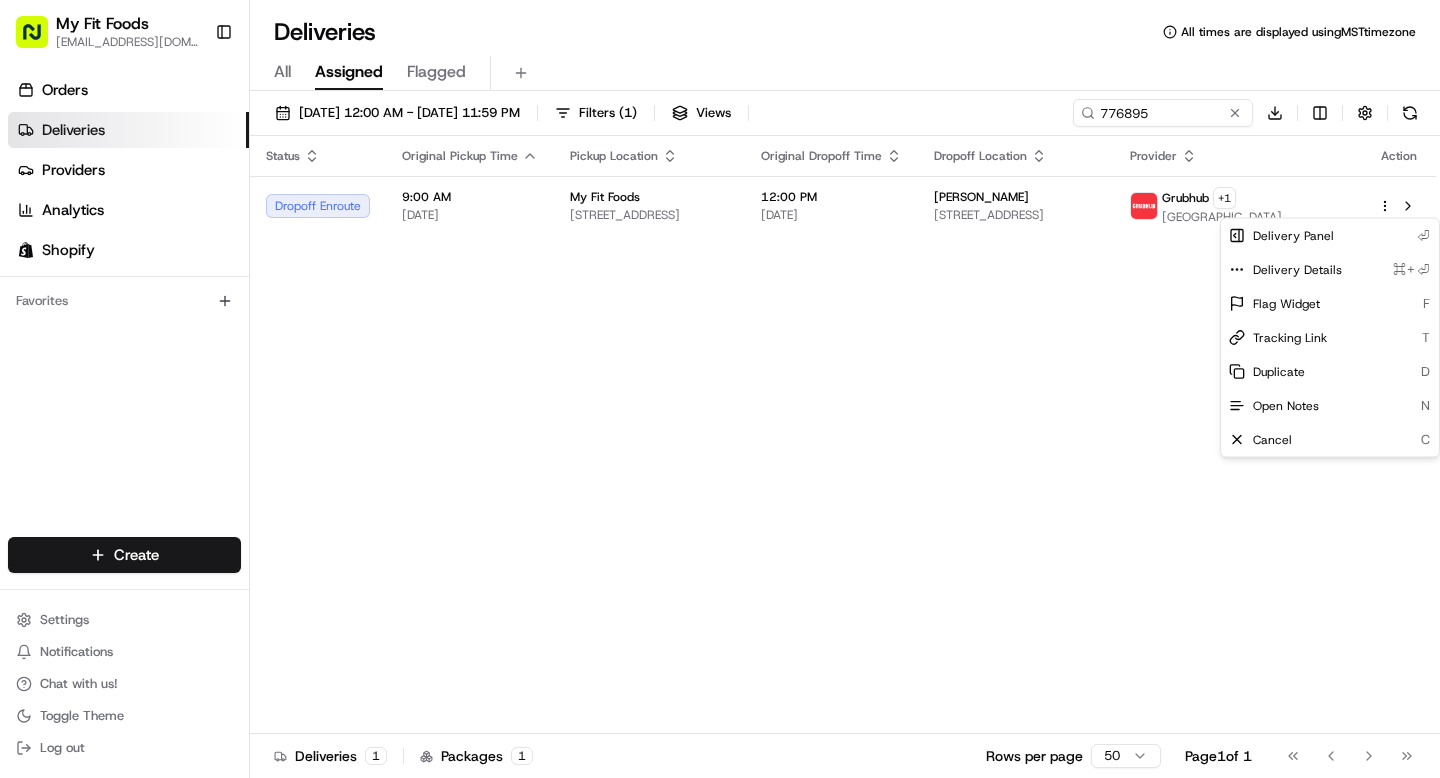 click on "My Fit Foods support@myfitfoods.com Toggle Sidebar Orders Deliveries Providers Analytics Shopify Favorites Main Menu Members & Organization Organization Users Roles Preferences Customization Tracking Orchestration Automations Dispatch Strategy Optimization Strategy Locations Pickup Locations Dropoff Locations Shifts Billing Billing Refund Requests Integrations Notification Triggers Webhooks API Keys Request Logs Create Settings Notifications Chat with us! Toggle Theme Log out Deliveries All times are displayed using  MST  timezone All Assigned Flagged 07/15/2025 12:00 AM - 07/15/2025 11:59 PM Filters ( 1 ) Views 776895 Download Status Original Pickup Time Pickup Location Original Dropoff Time Dropoff Location Provider Action Dropoff Enroute 9:00 AM 07/15/2025 My Fit Foods 8000 E Belleview Ave d 60, Greenwood Village, CO 80111, USA 12:00 PM 07/15/2025 carolyn kenney 630 N Pines Trail, Parker, CO 80138, USA Grubhub + 1 Devon Deliveries 1 Packages 1 Rows per page 50 Page  1  of   1
F" at bounding box center (720, 389) 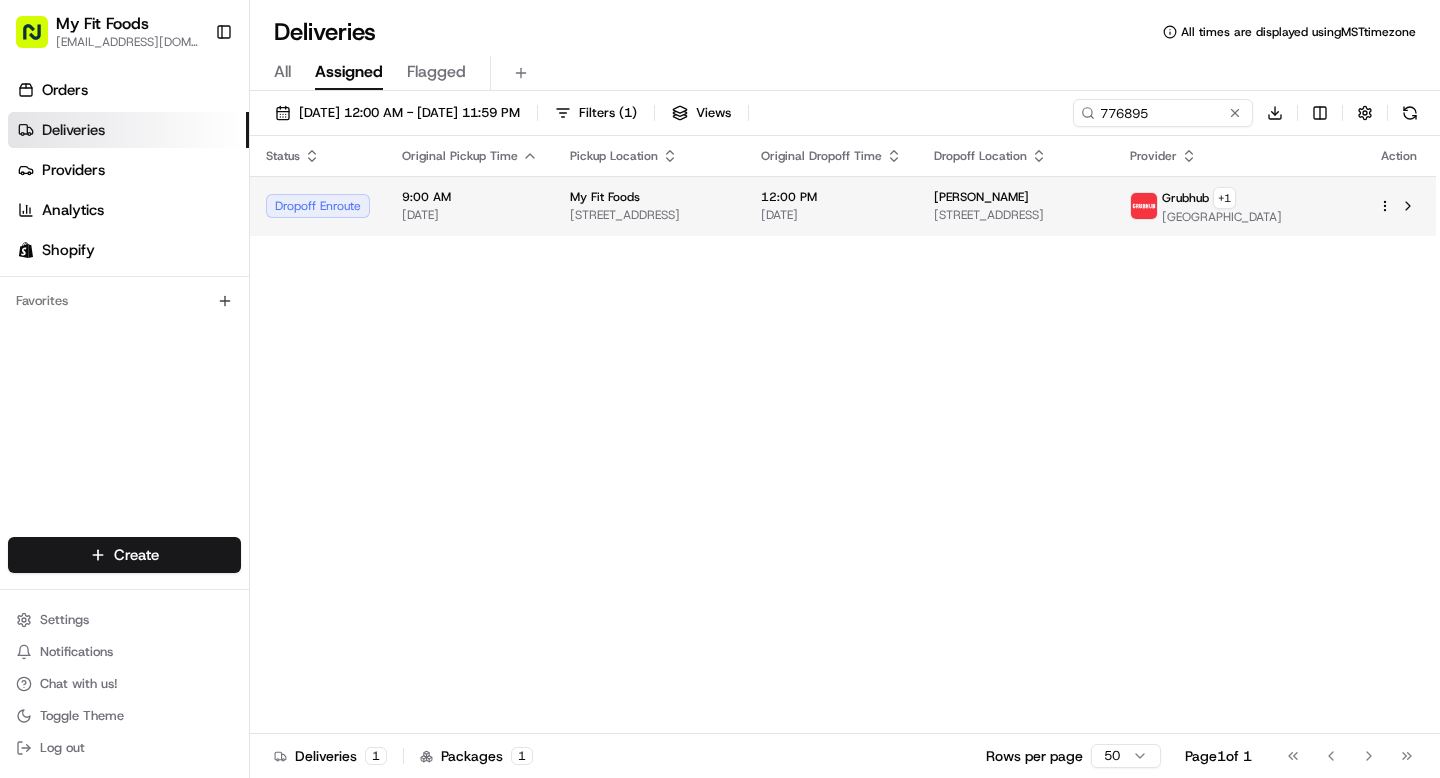 click on "My Fit Foods" at bounding box center [649, 197] 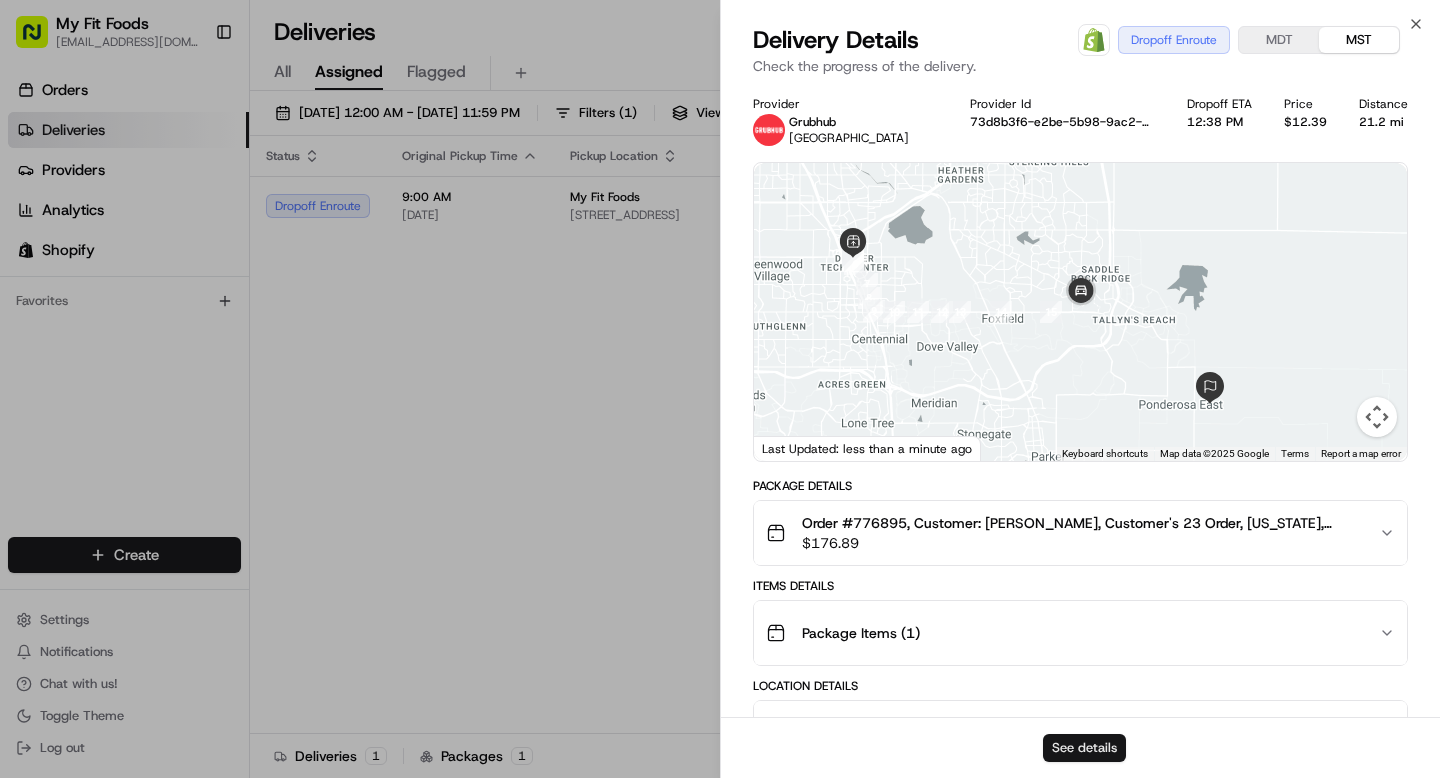 click on "See details" at bounding box center [1084, 748] 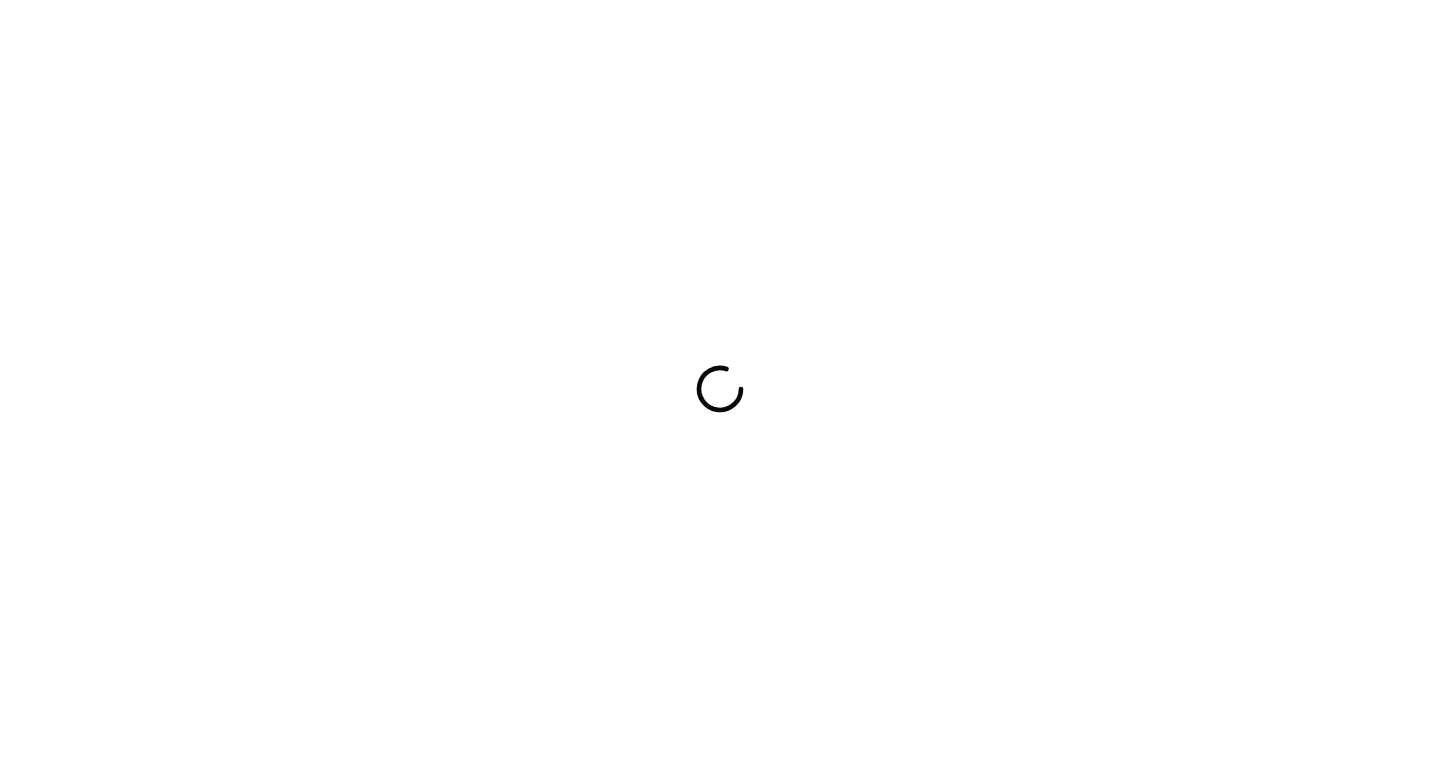 scroll, scrollTop: 0, scrollLeft: 0, axis: both 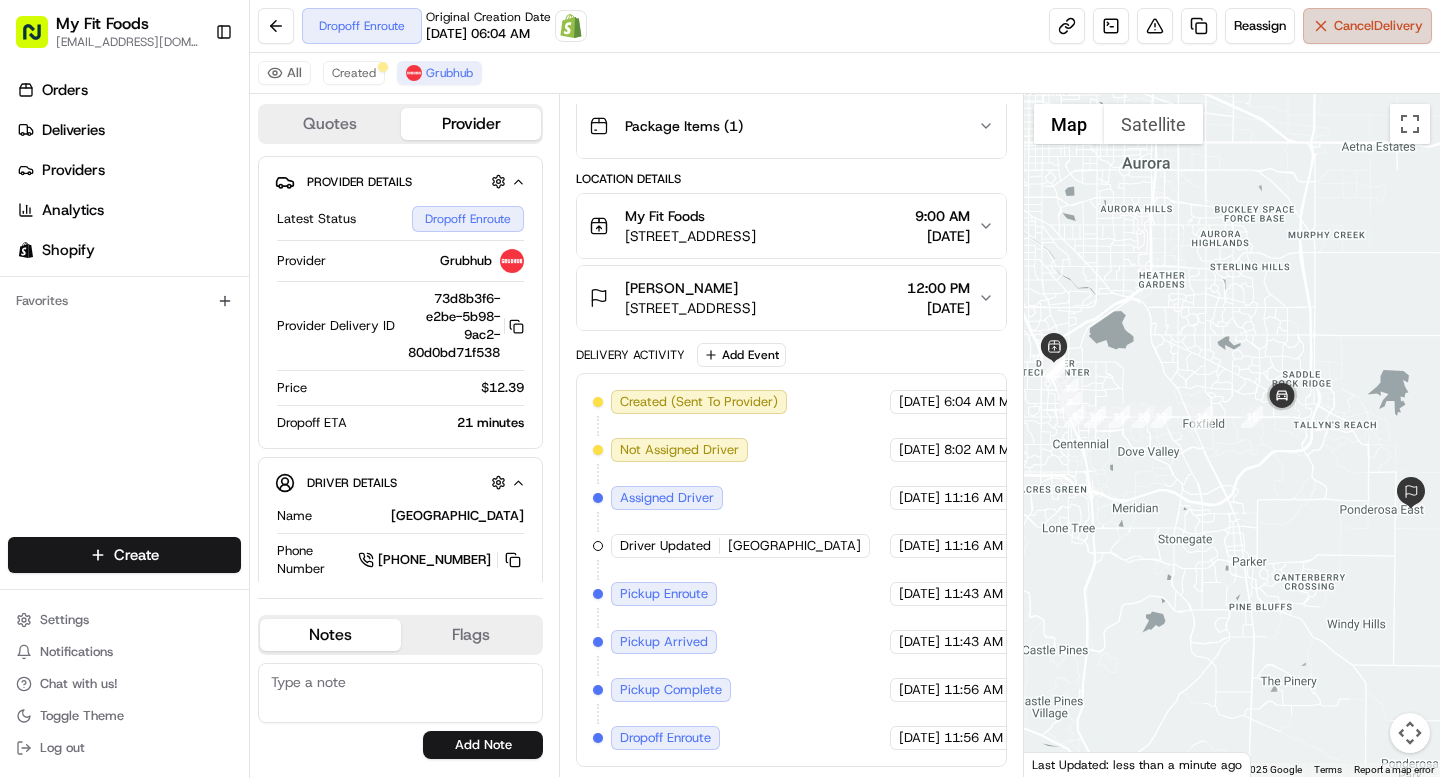 click on "Cancel  Delivery" at bounding box center [1378, 26] 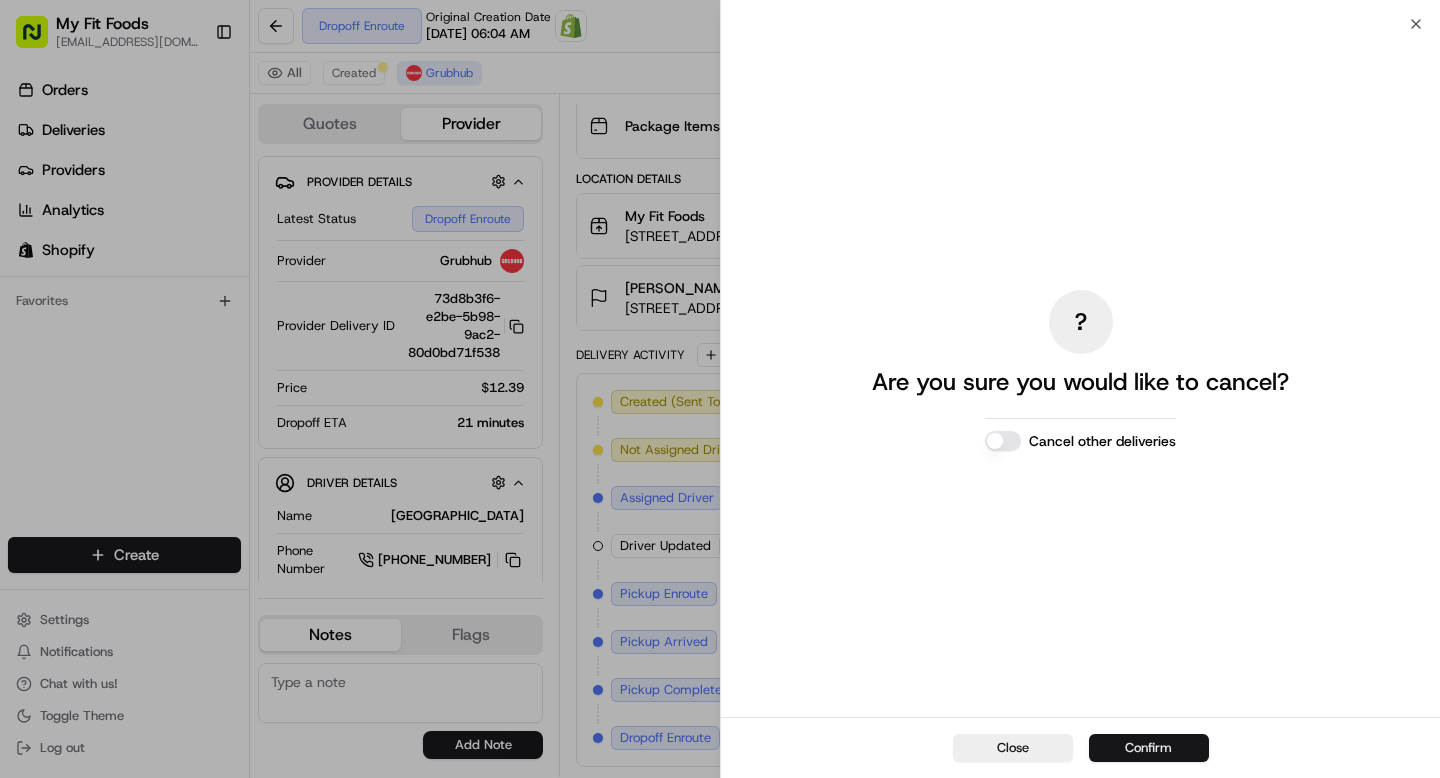 click on "Confirm" at bounding box center [1149, 748] 